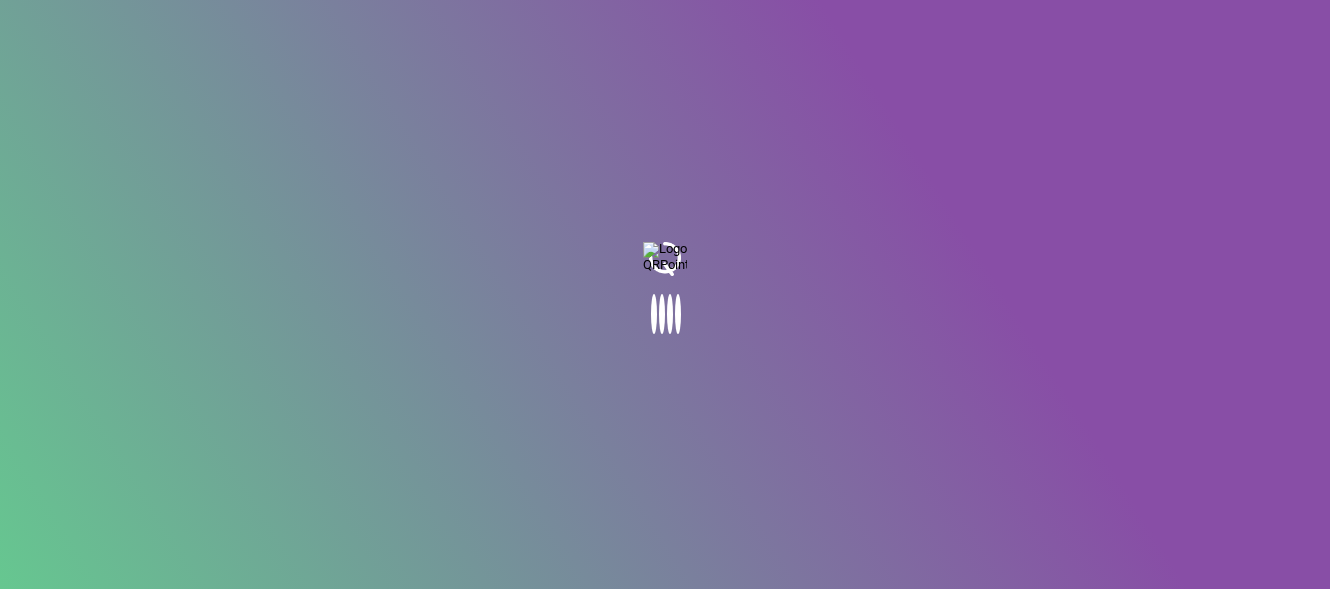 scroll, scrollTop: 0, scrollLeft: 0, axis: both 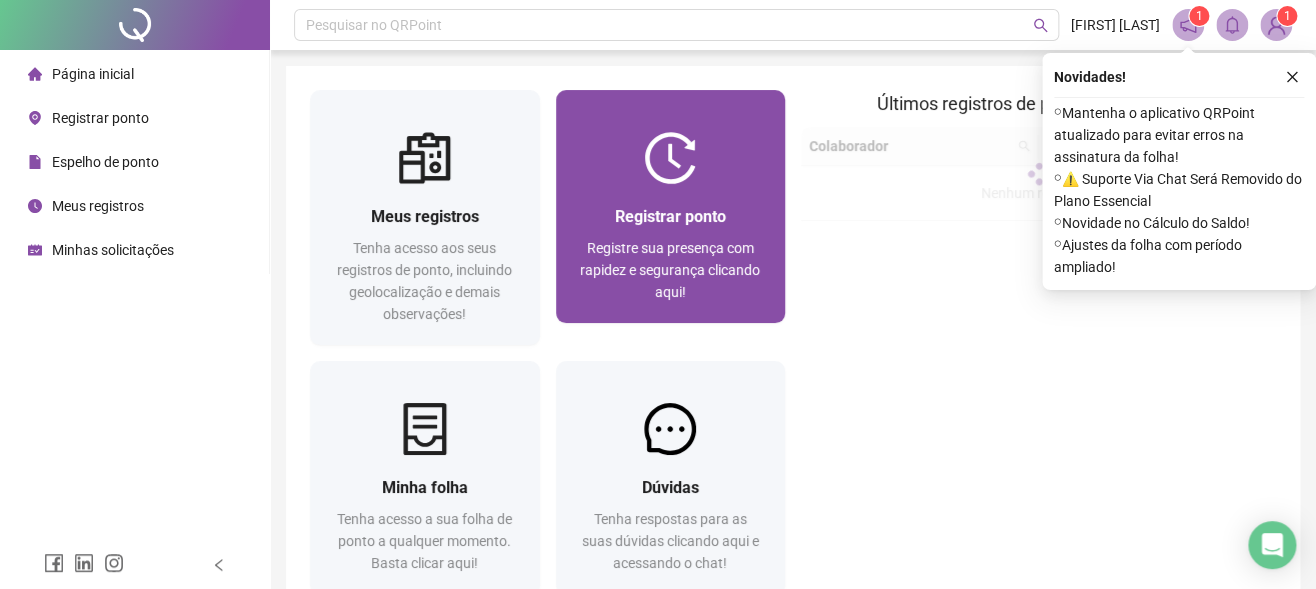 click on "Registre sua presença com rapidez e segurança clicando aqui!" at bounding box center [670, 270] 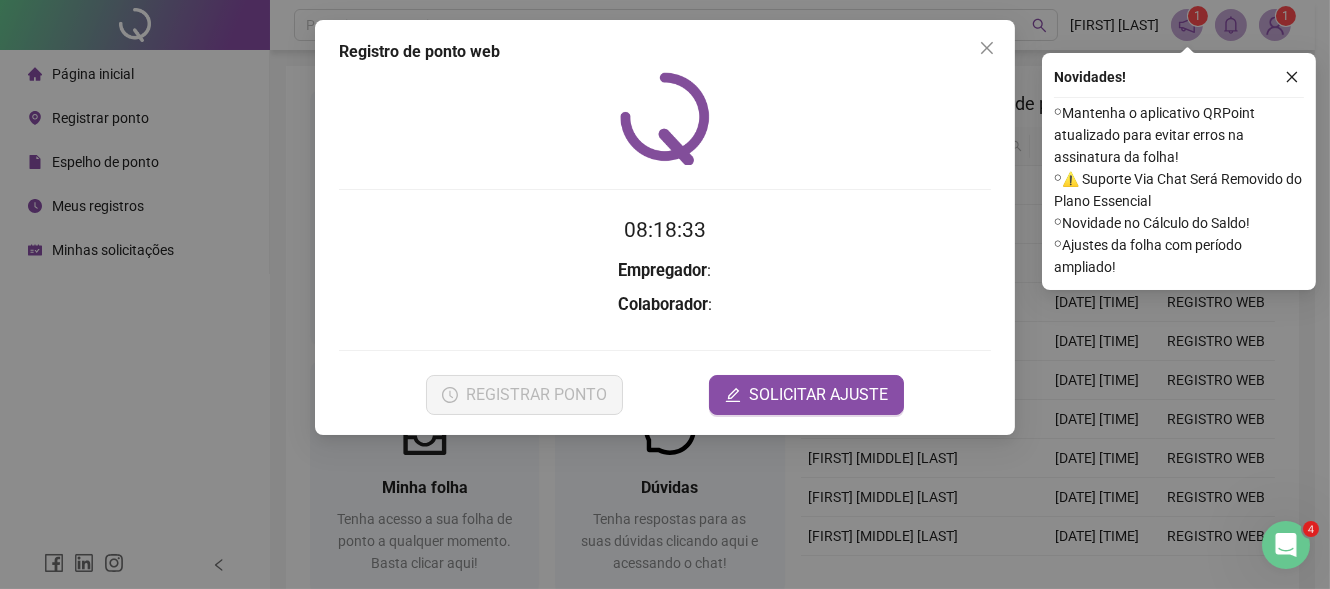 scroll, scrollTop: 0, scrollLeft: 0, axis: both 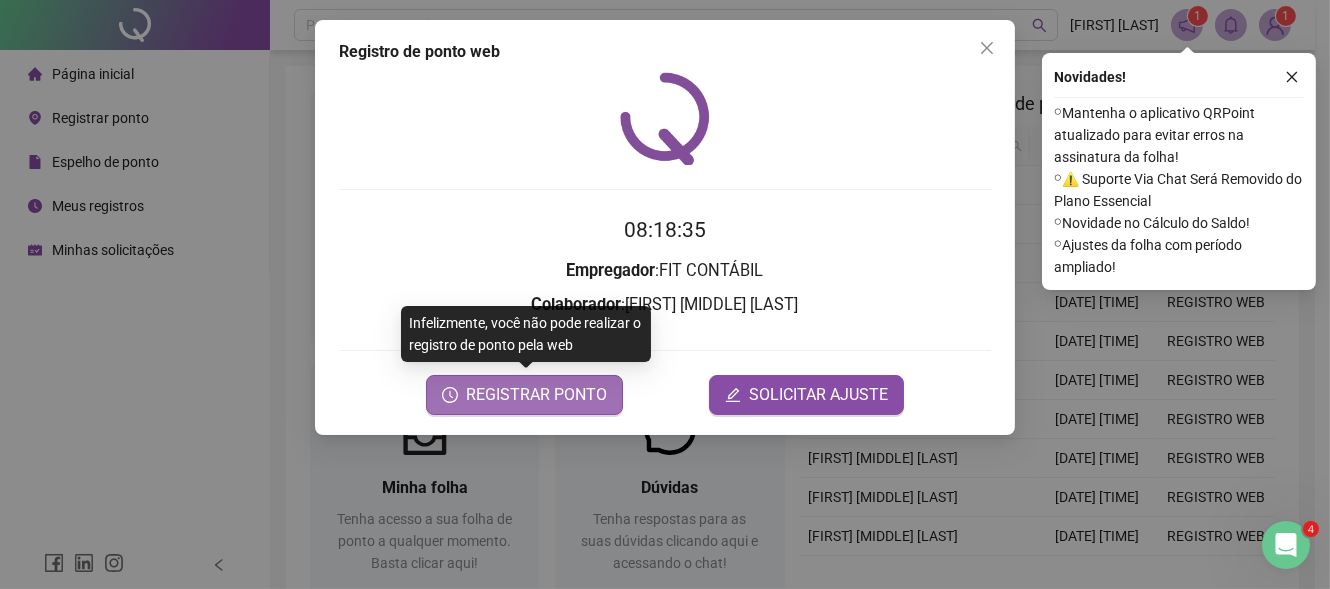 click on "REGISTRAR PONTO" at bounding box center [536, 395] 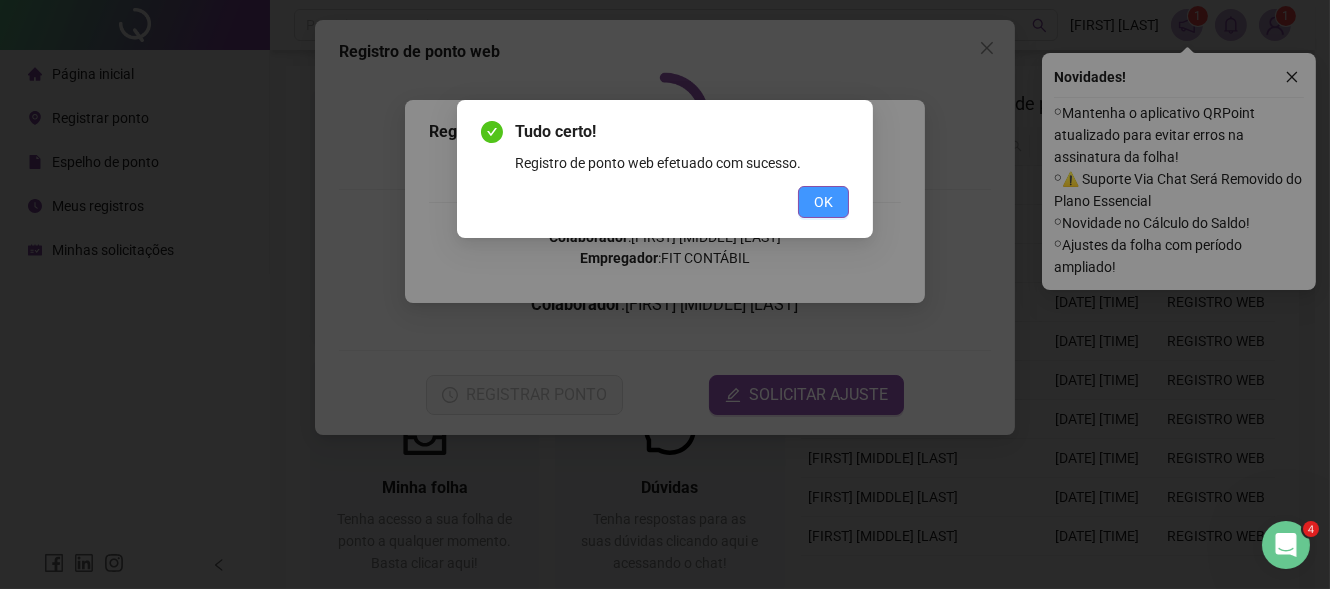 click on "OK" at bounding box center (823, 202) 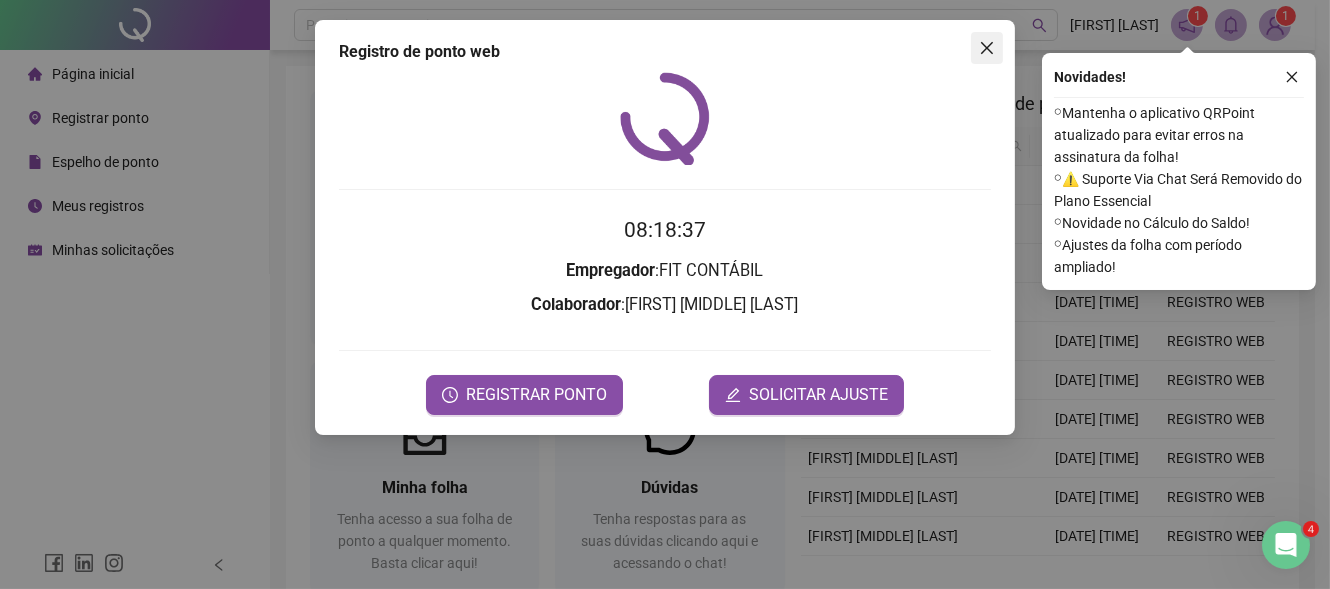 click 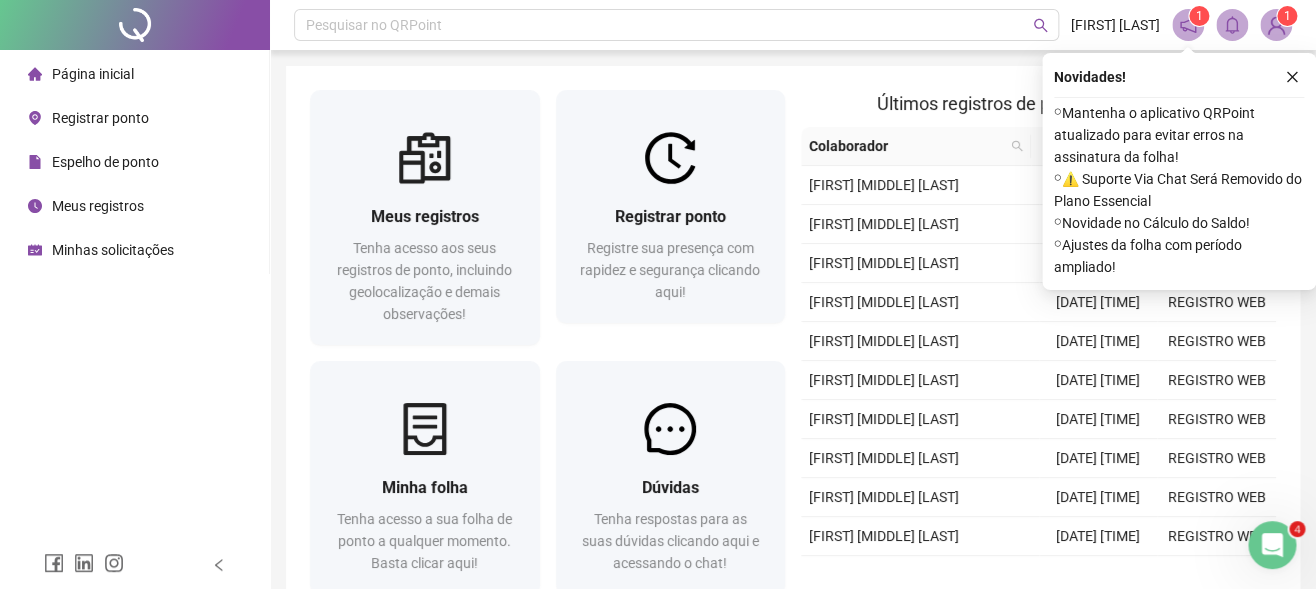 click 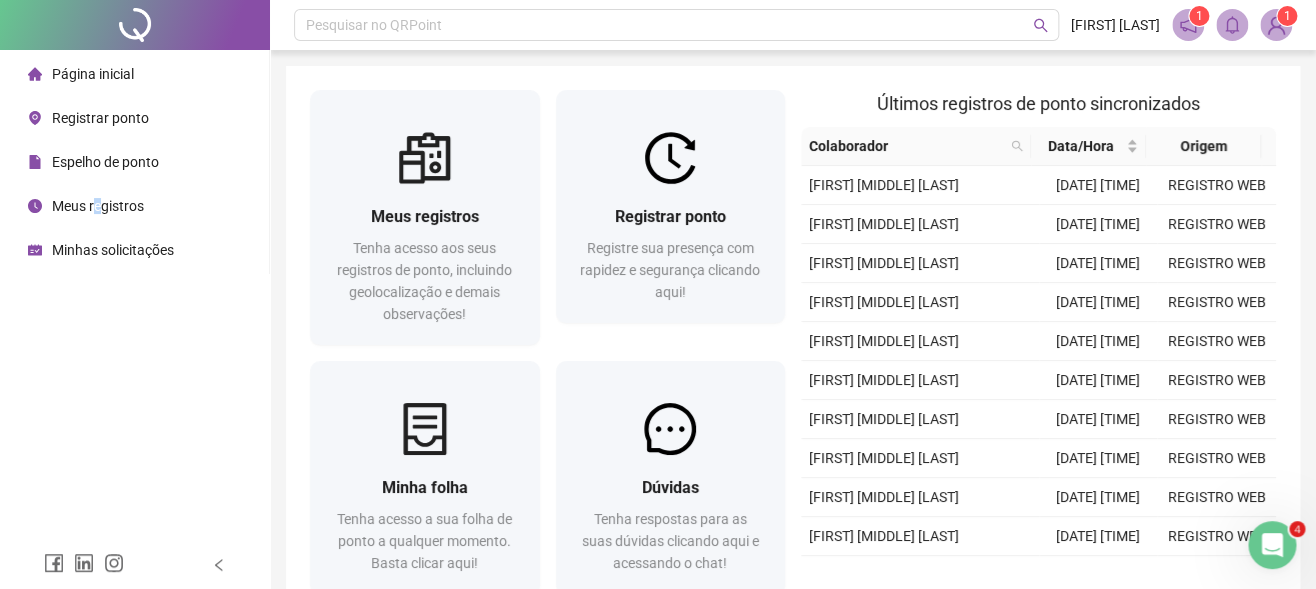drag, startPoint x: 97, startPoint y: 210, endPoint x: 92, endPoint y: 188, distance: 22.561028 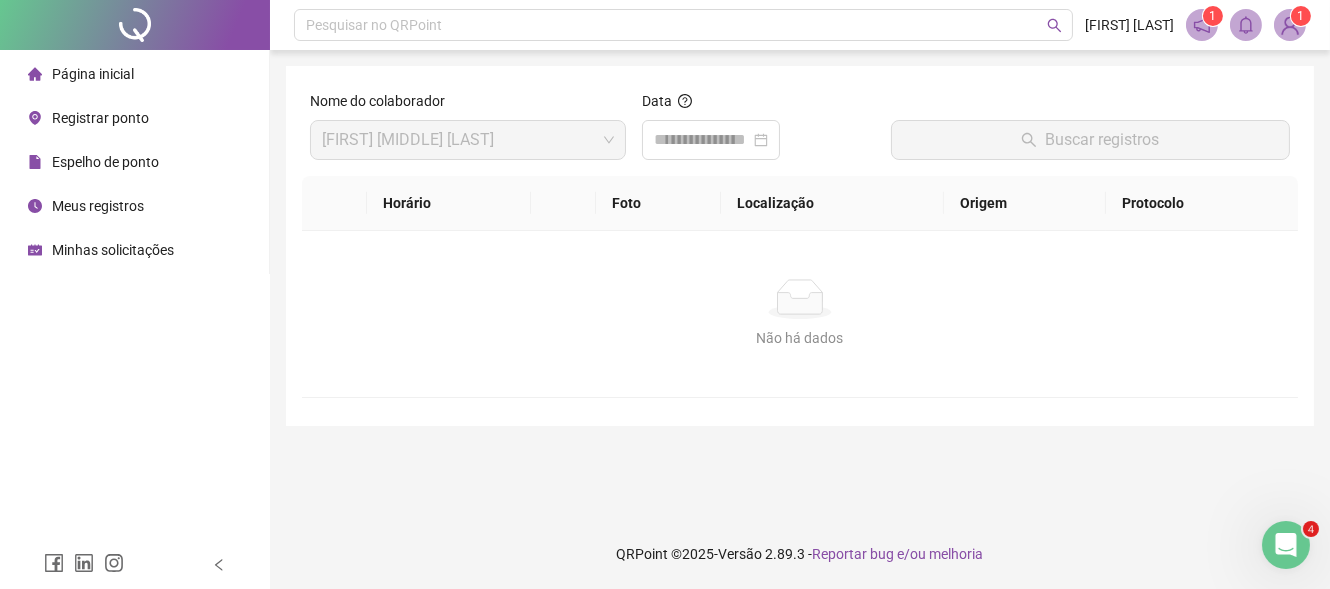 click on "Página inicial" at bounding box center (93, 74) 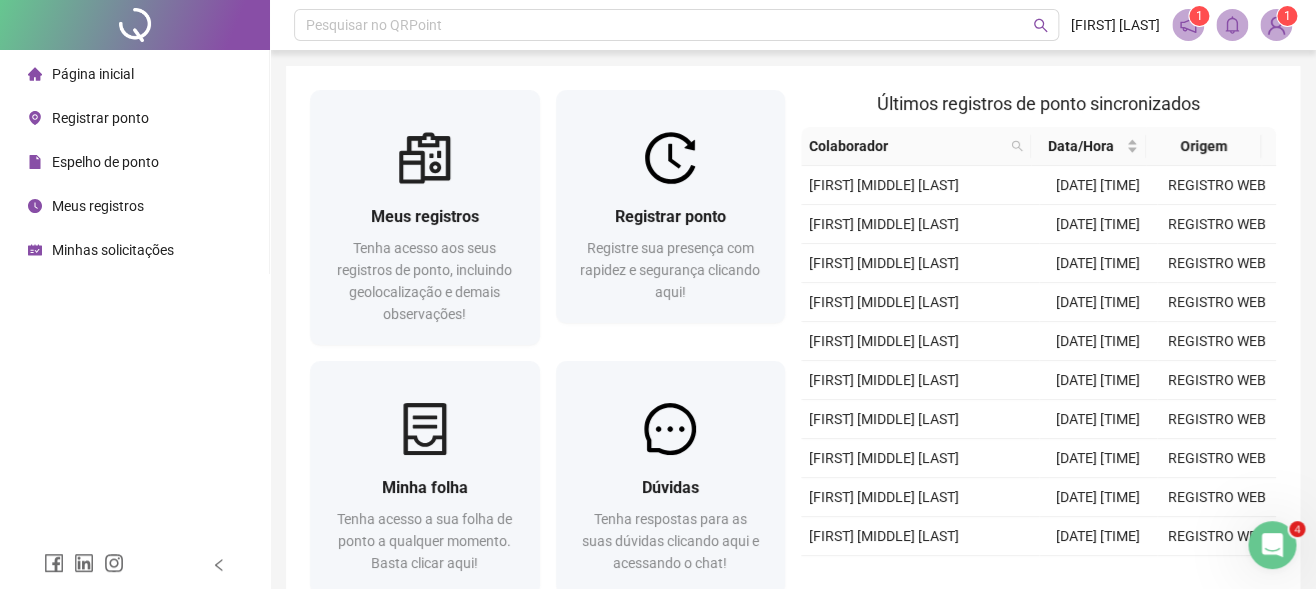 click at bounding box center [1276, 25] 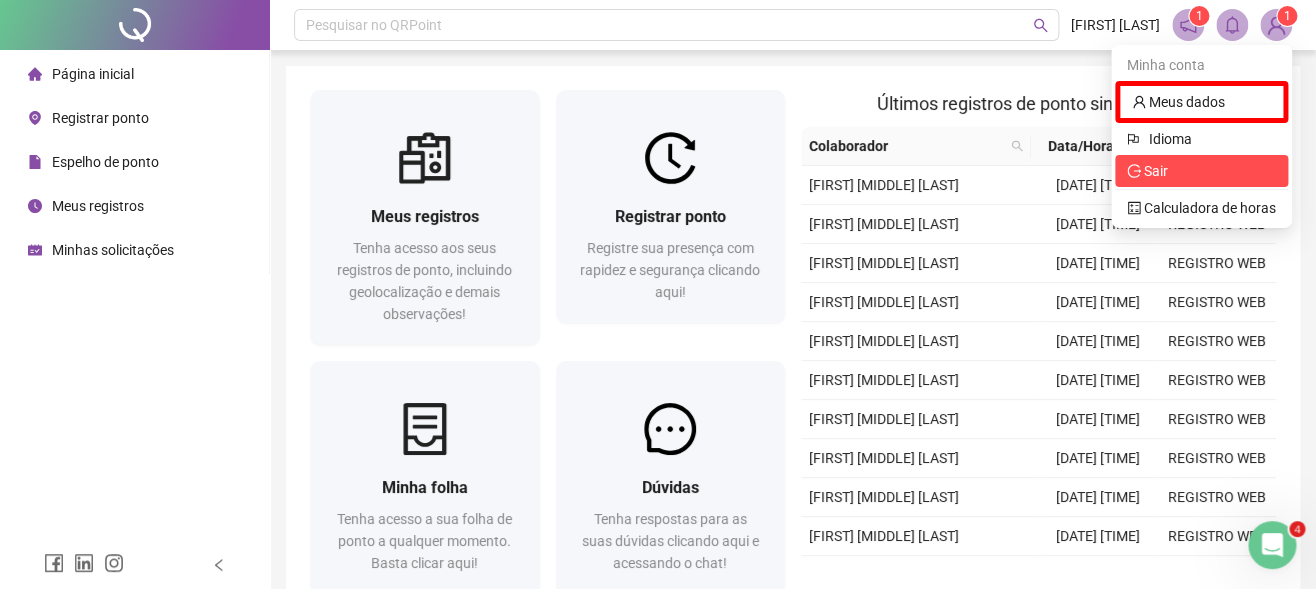 click on "Sair" at bounding box center (1156, 171) 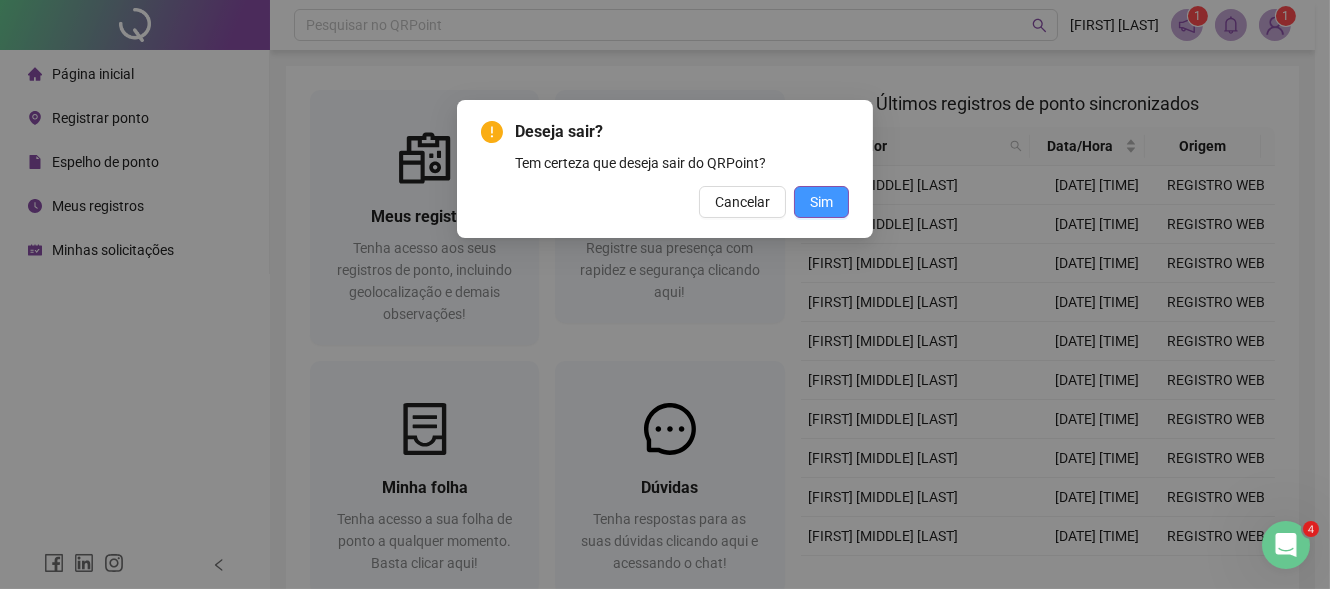 click on "Sim" at bounding box center (821, 202) 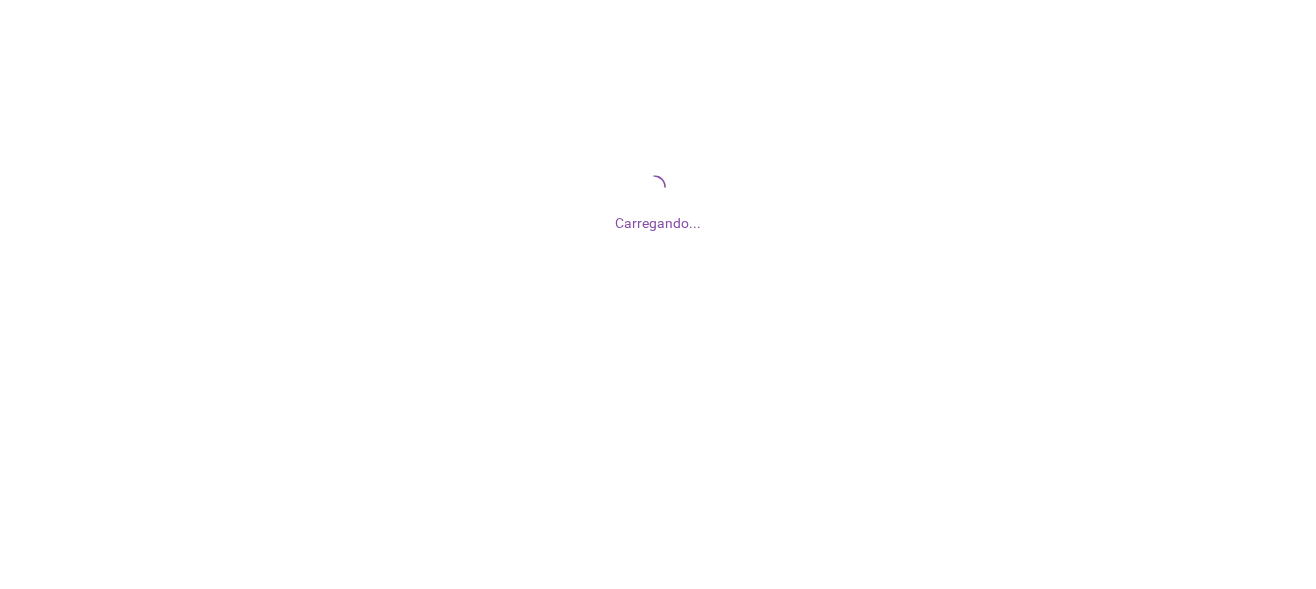 scroll, scrollTop: 0, scrollLeft: 0, axis: both 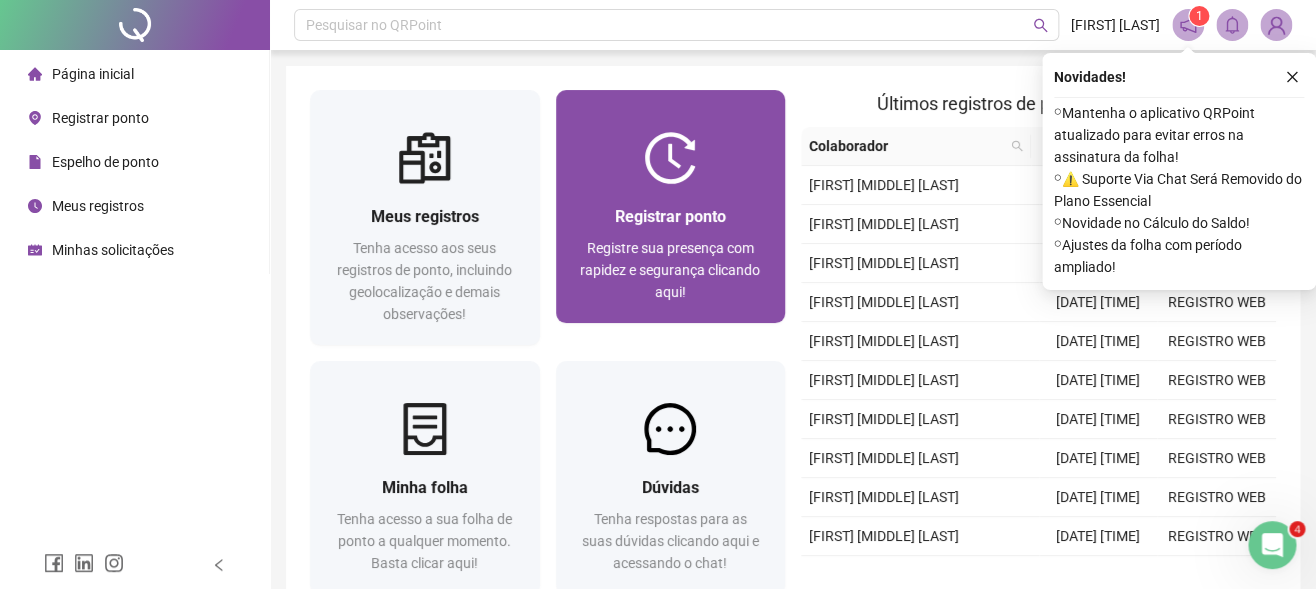 click on "Registre sua presença com rapidez e segurança clicando aqui!" at bounding box center (670, 270) 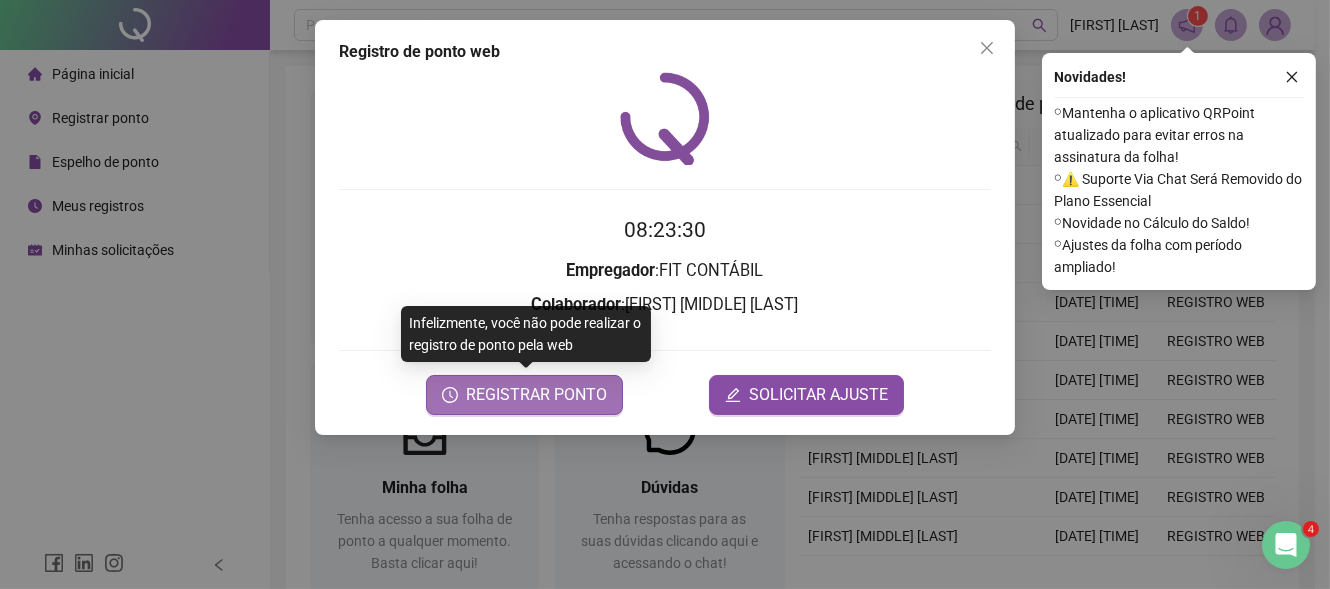 click on "REGISTRAR PONTO" at bounding box center (536, 395) 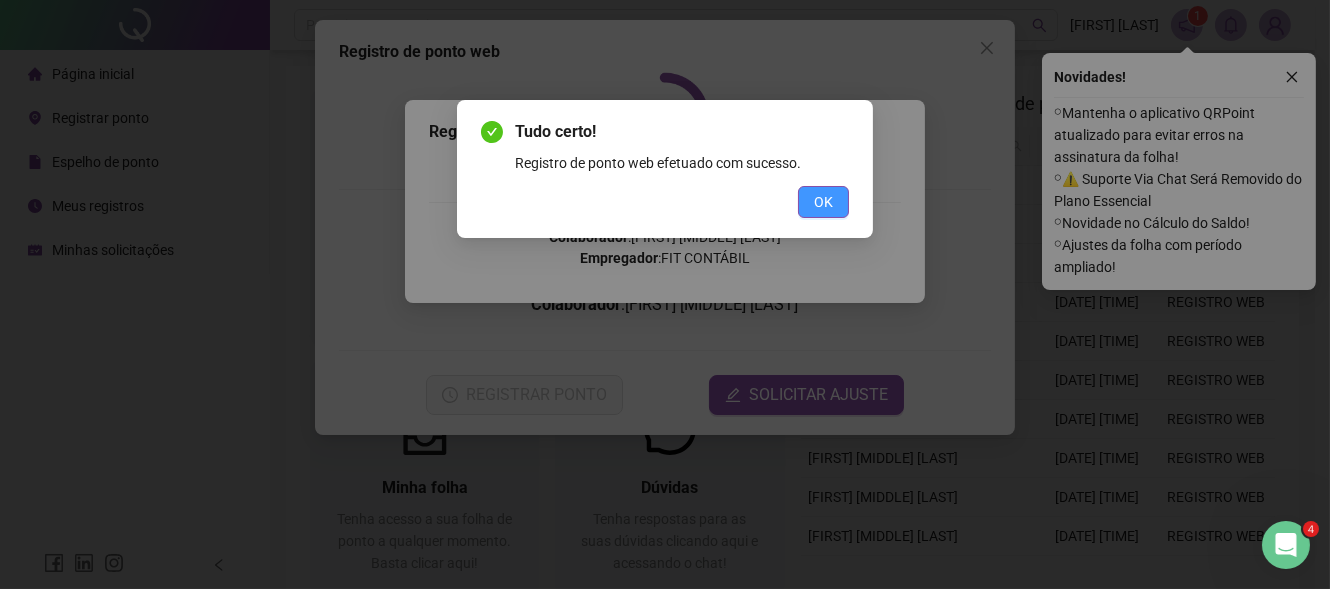 click on "OK" at bounding box center [823, 202] 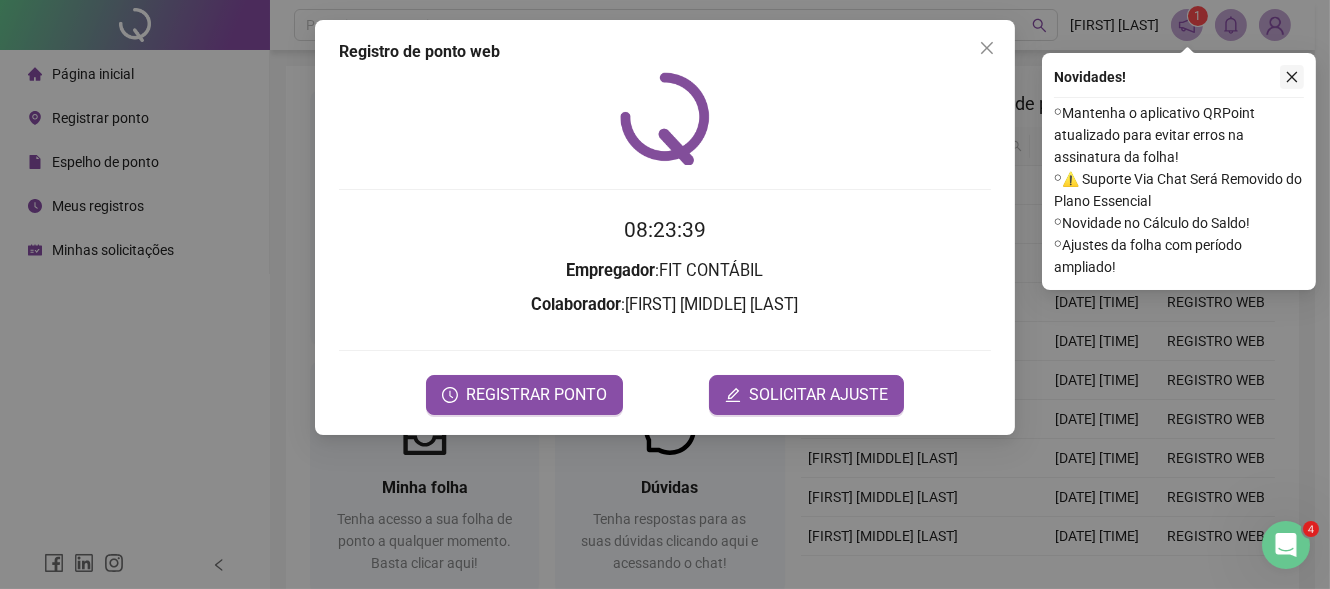 click at bounding box center [1292, 77] 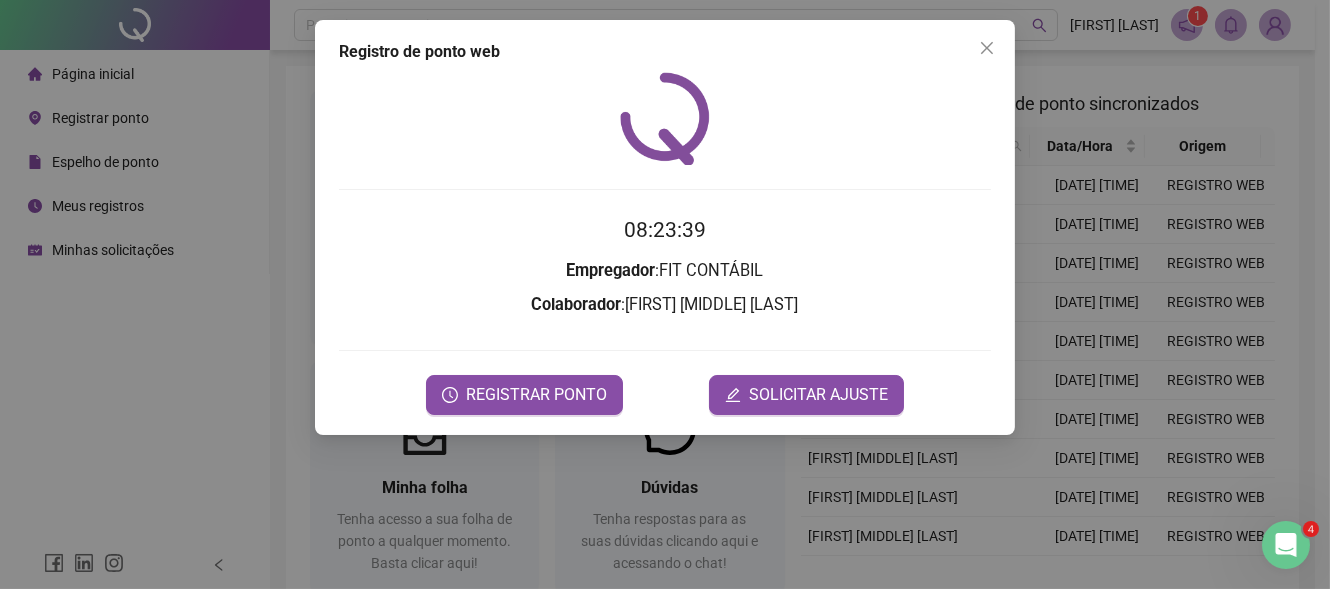 click on "Registro de ponto web 08:23:39 Empregador :  FIT CONTÁBIL Colaborador :  FRANCISCO KOSI HELENA REGISTRAR PONTO SOLICITAR AJUSTE" at bounding box center [665, 294] 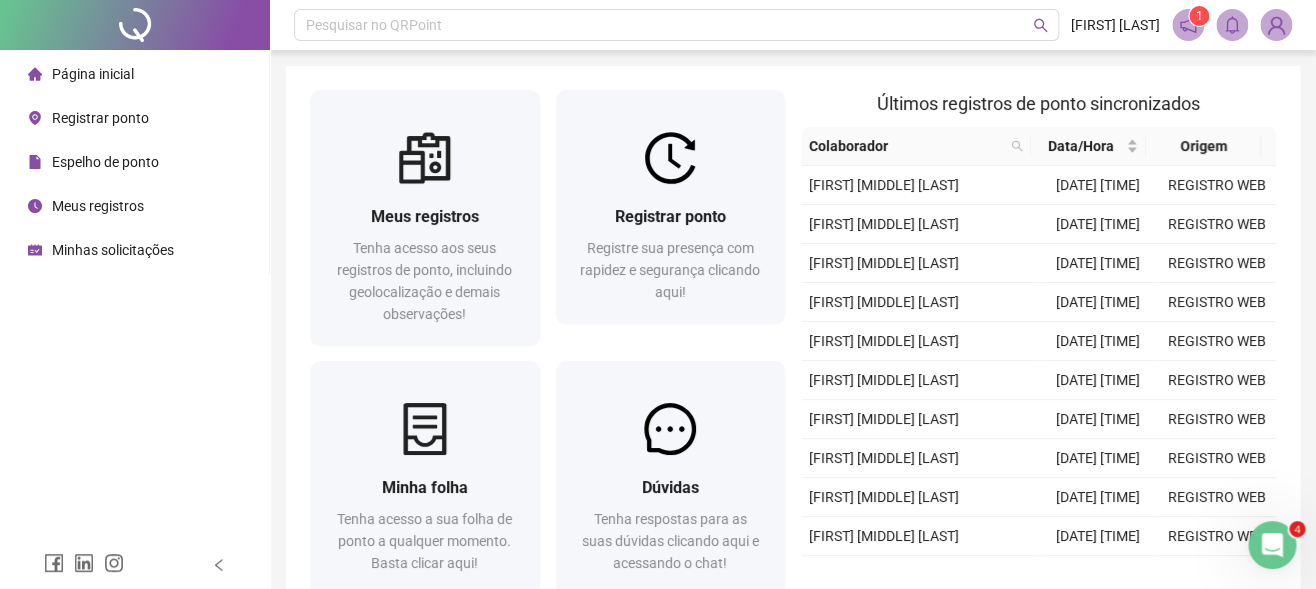 click at bounding box center (1276, 25) 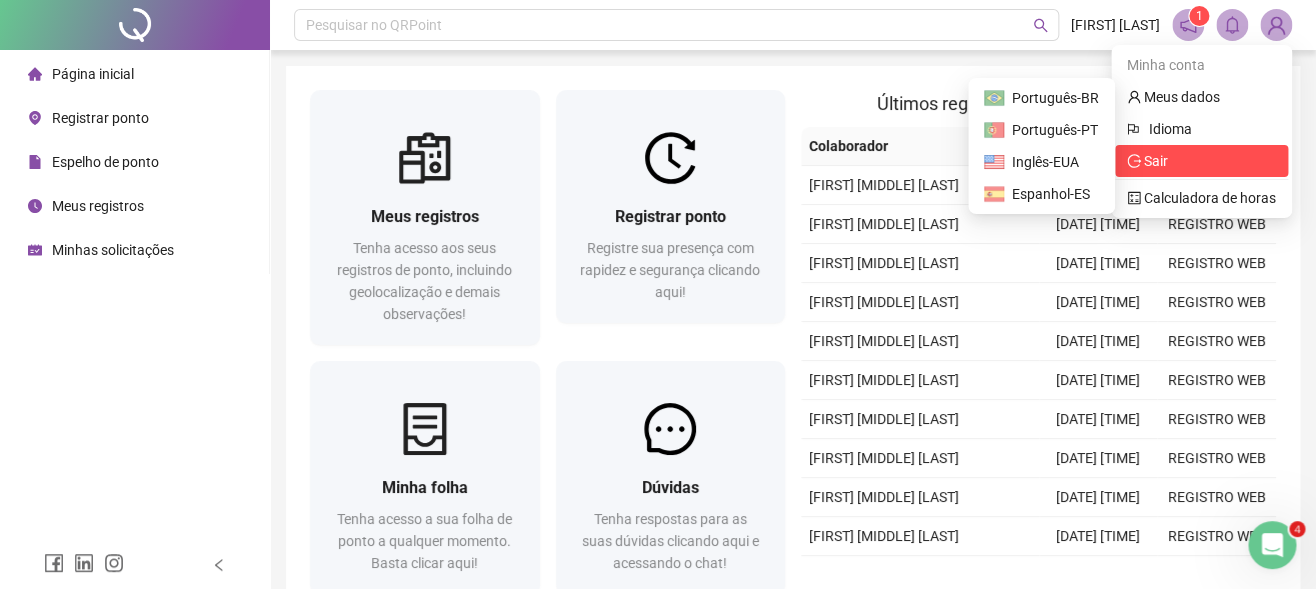 click on "Sair" at bounding box center (1201, 161) 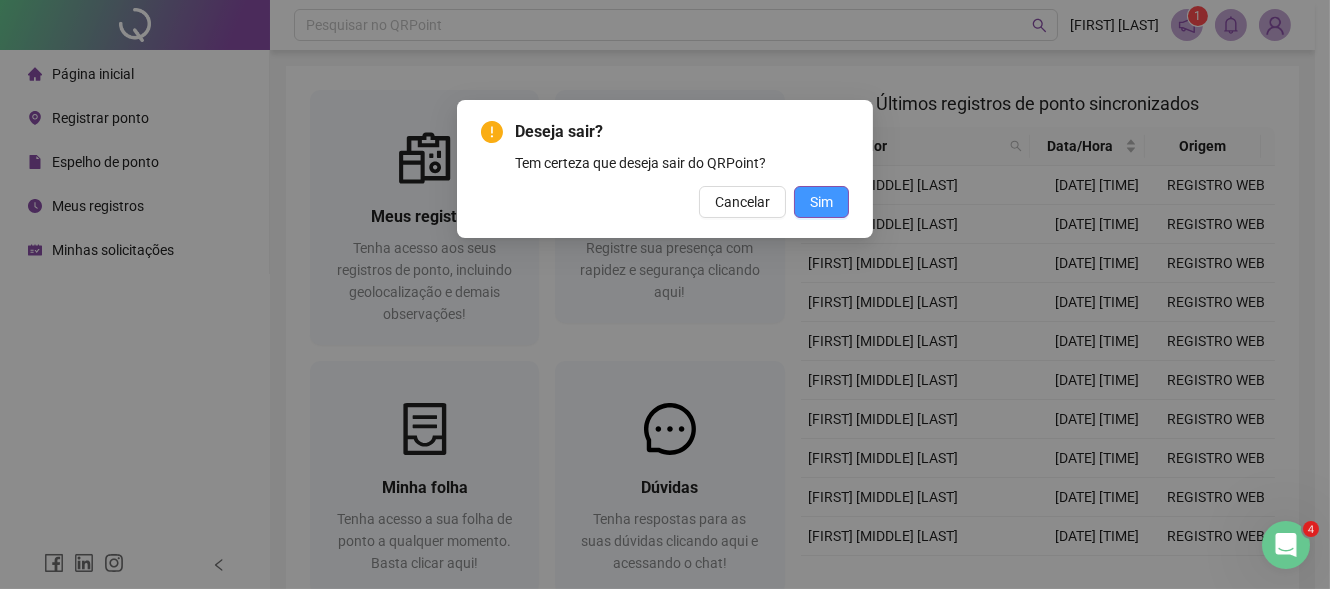 click on "Sim" at bounding box center [821, 202] 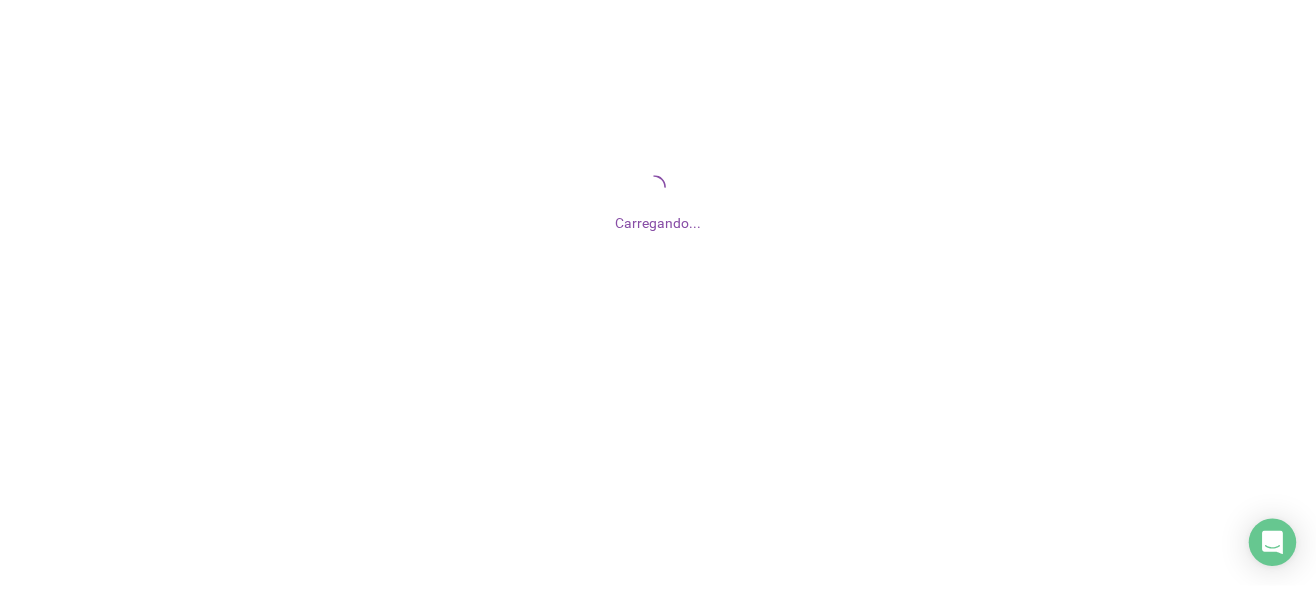 scroll, scrollTop: 0, scrollLeft: 0, axis: both 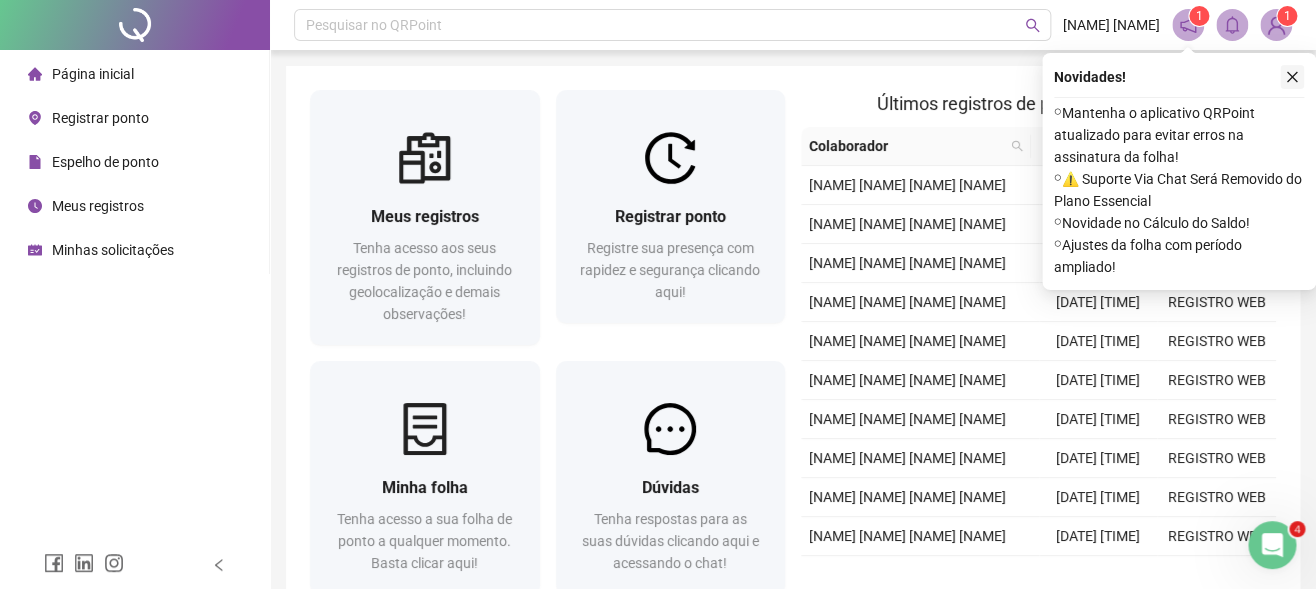 click 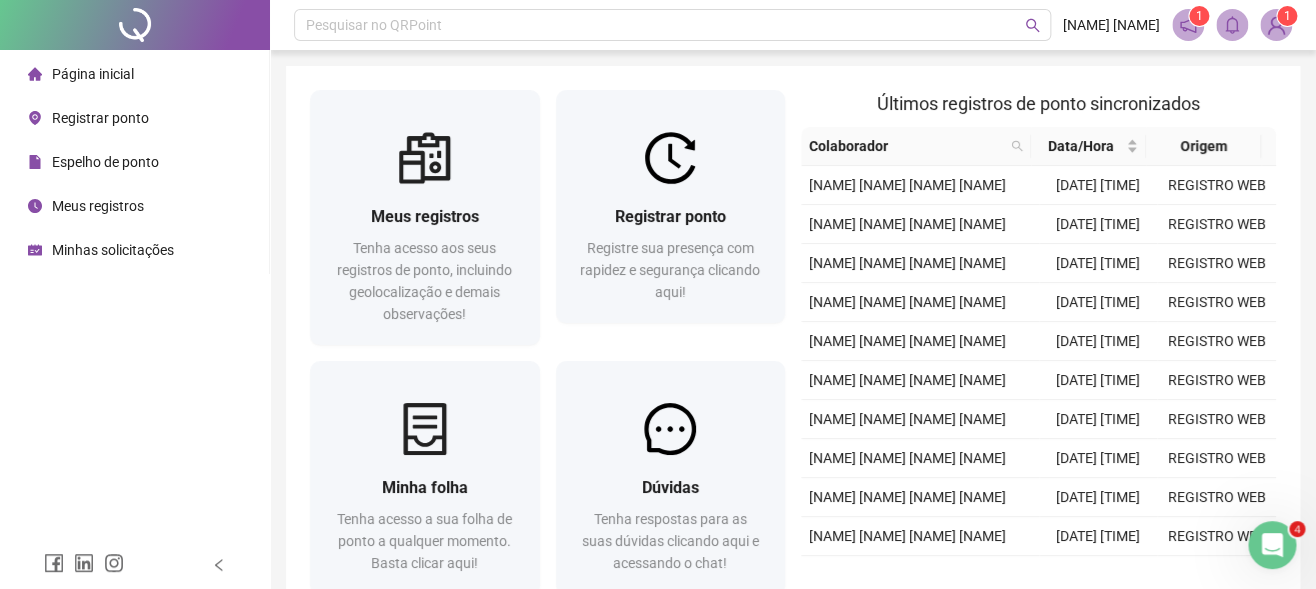 drag, startPoint x: 128, startPoint y: 209, endPoint x: 91, endPoint y: 147, distance: 72.20111 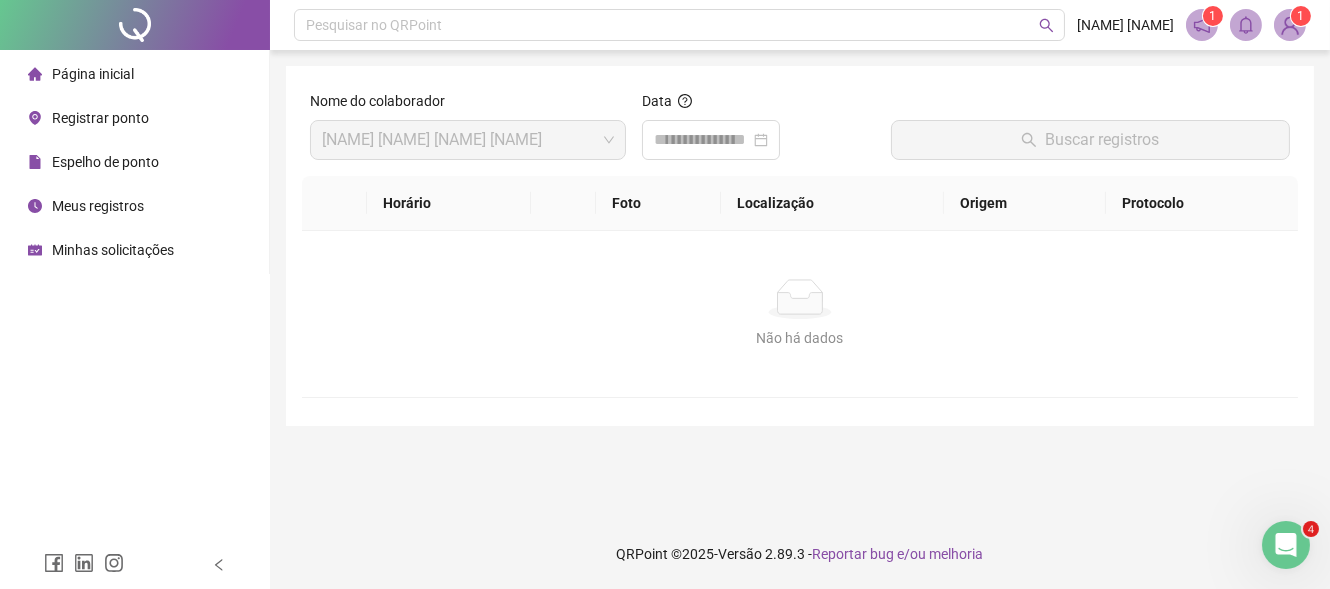 click on "Página inicial" at bounding box center (93, 74) 